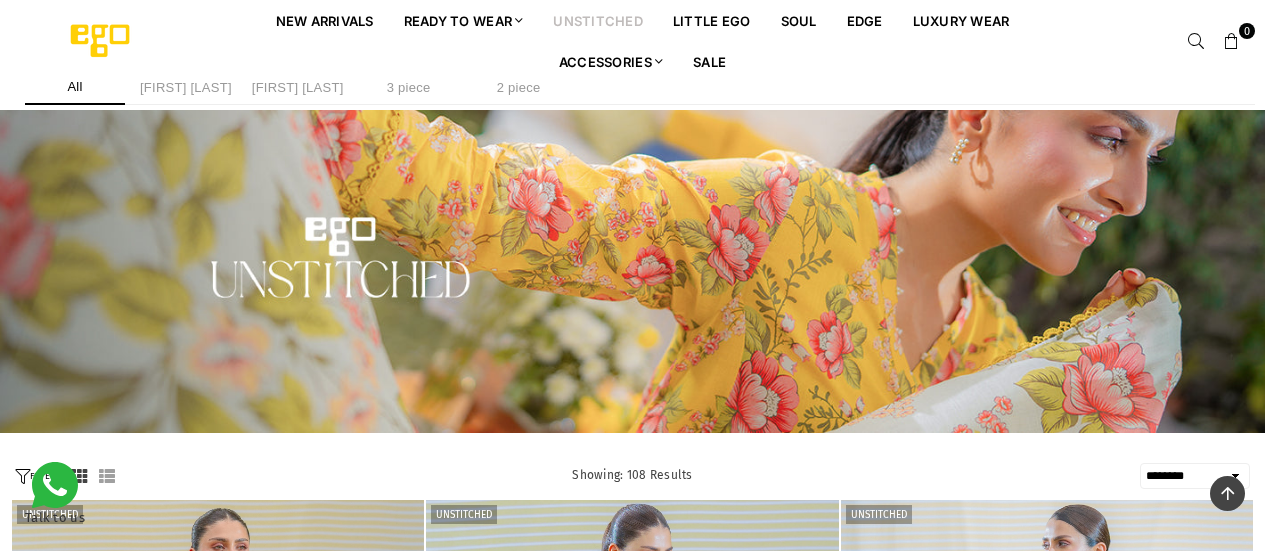 scroll, scrollTop: 11314, scrollLeft: 0, axis: vertical 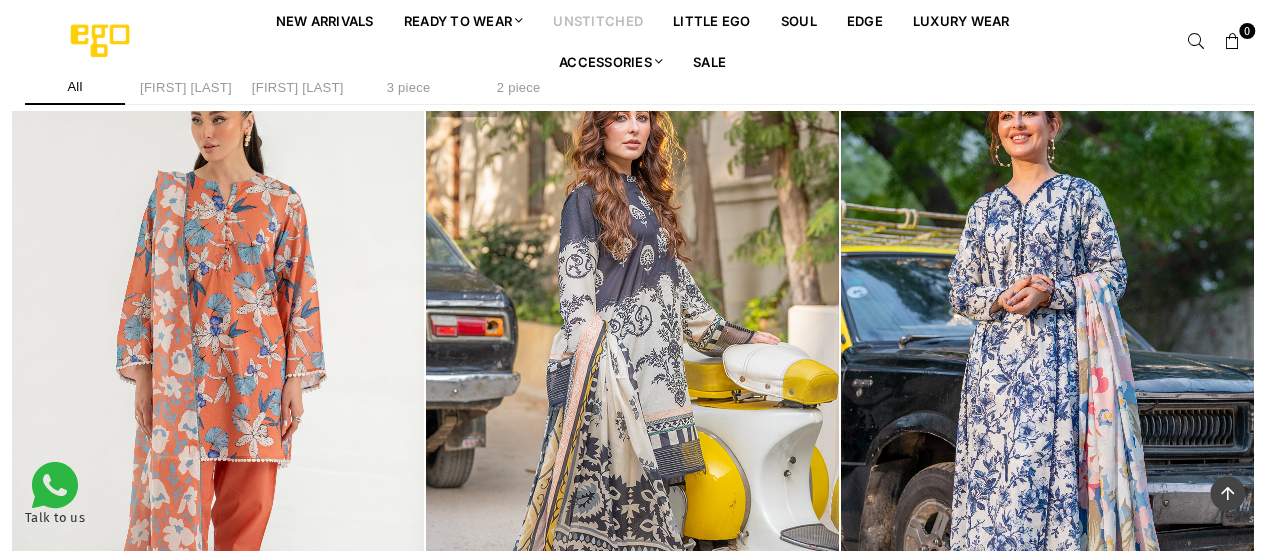 click on "**********" at bounding box center (632, -1855) 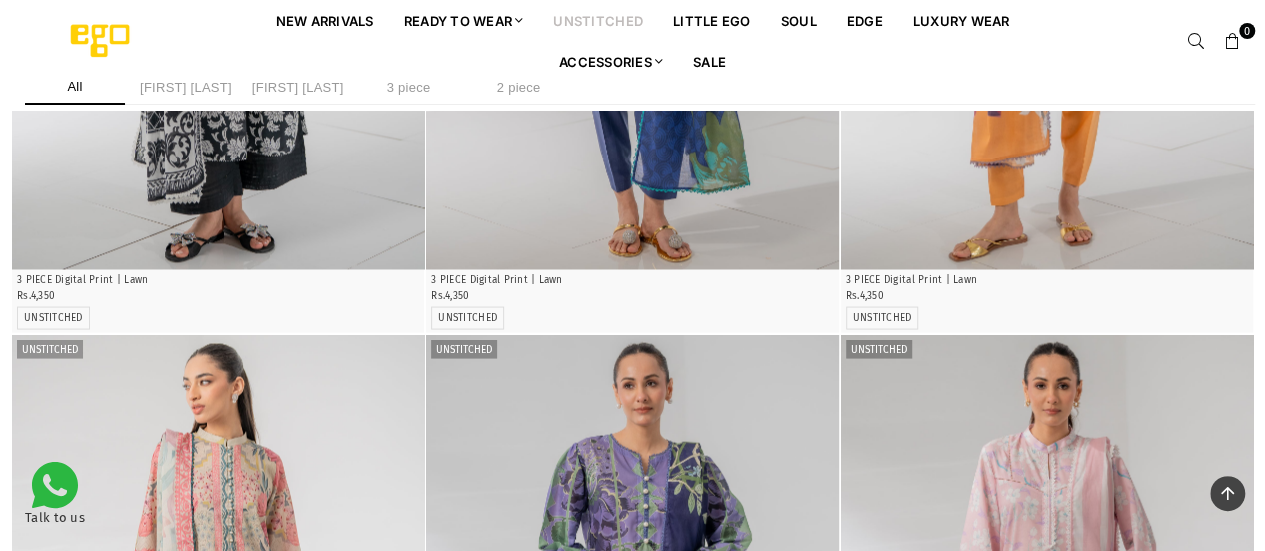 scroll, scrollTop: 5160, scrollLeft: 0, axis: vertical 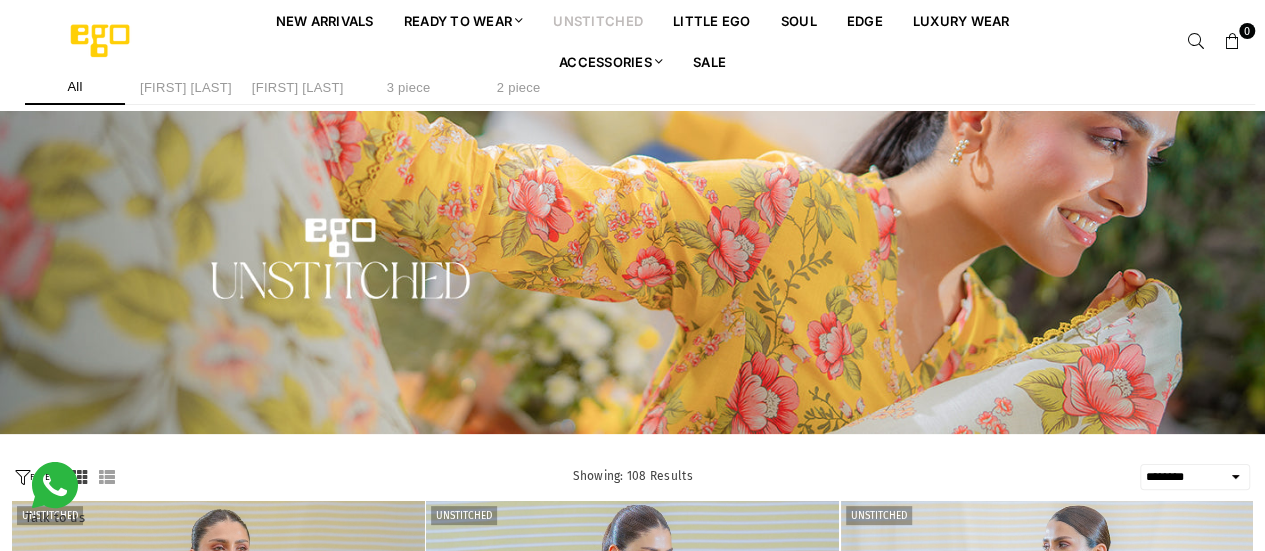 click on "**********" at bounding box center [1195, 477] 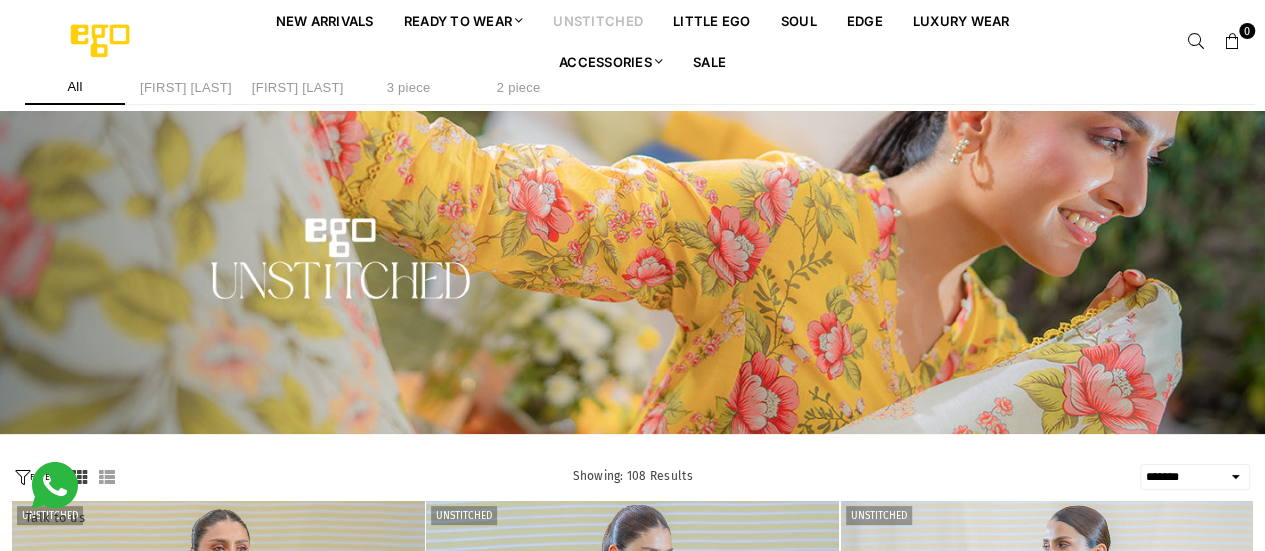 click on "**********" at bounding box center (1195, 477) 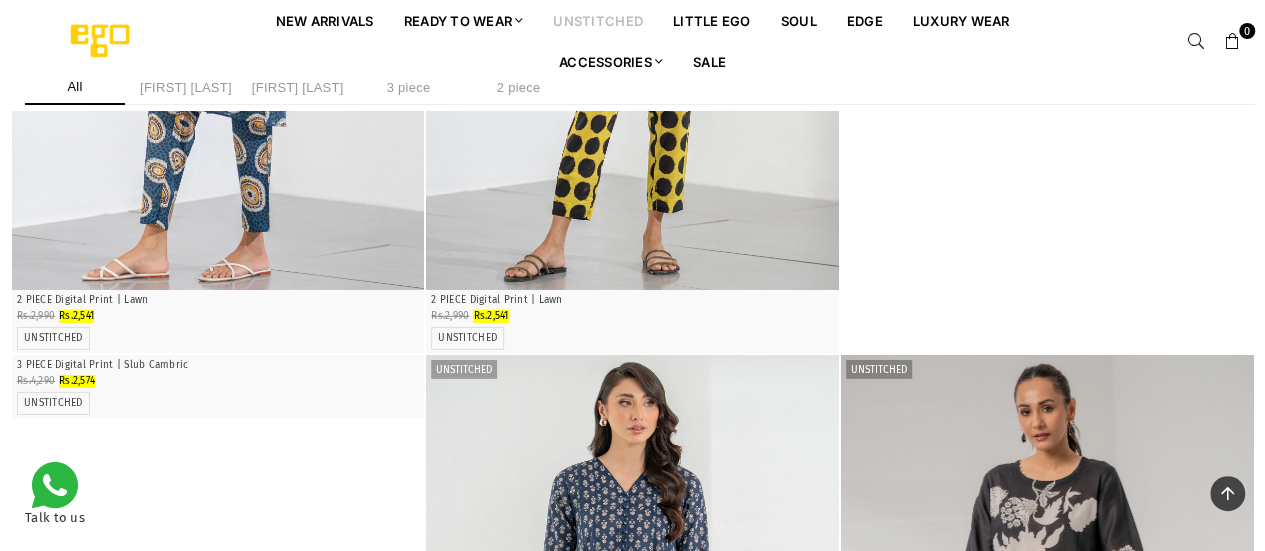 scroll, scrollTop: 3365, scrollLeft: 0, axis: vertical 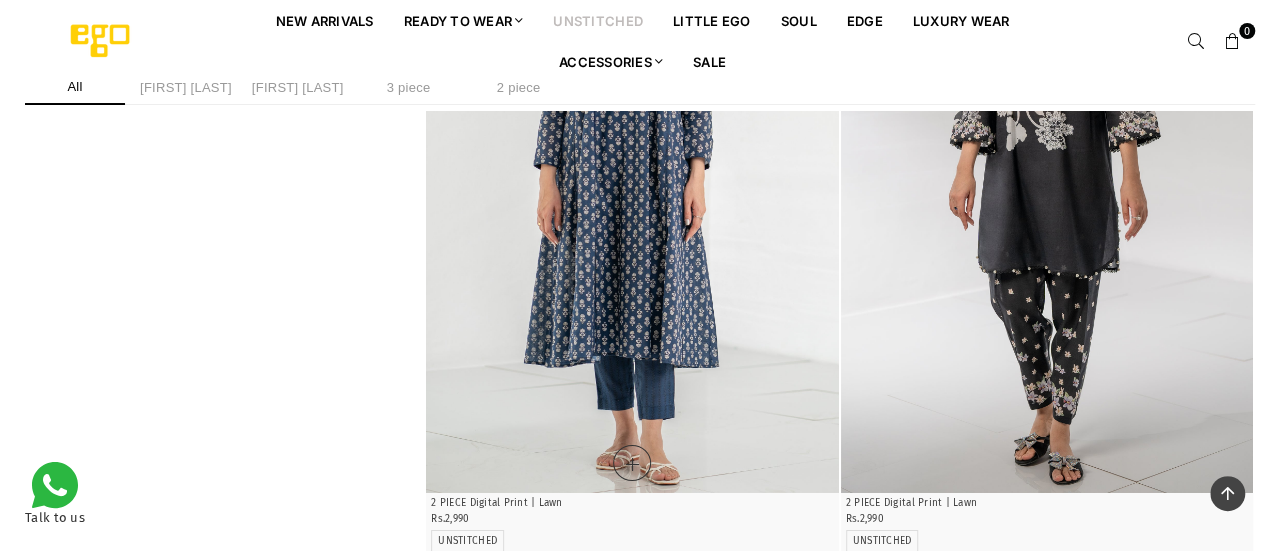 click at bounding box center (1047, 183) 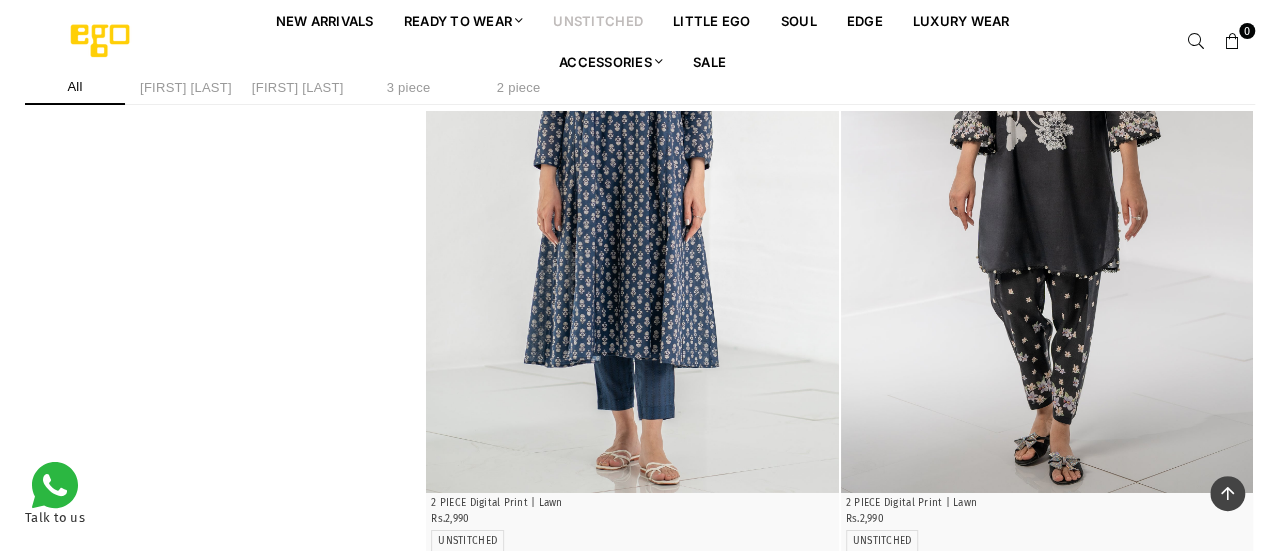 scroll, scrollTop: 3847, scrollLeft: 0, axis: vertical 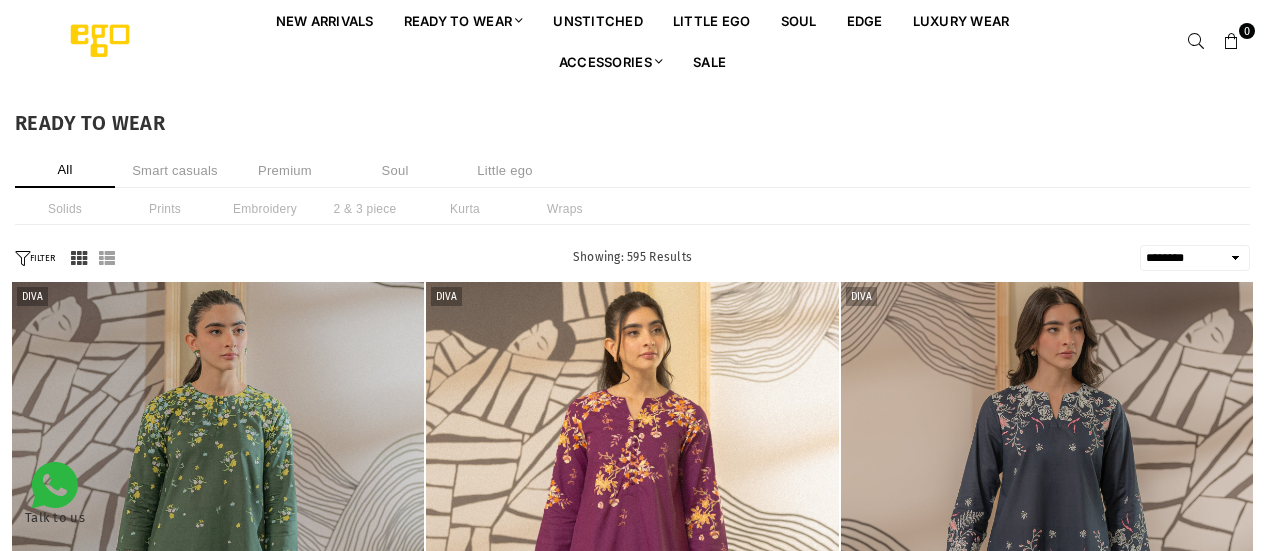 select on "******" 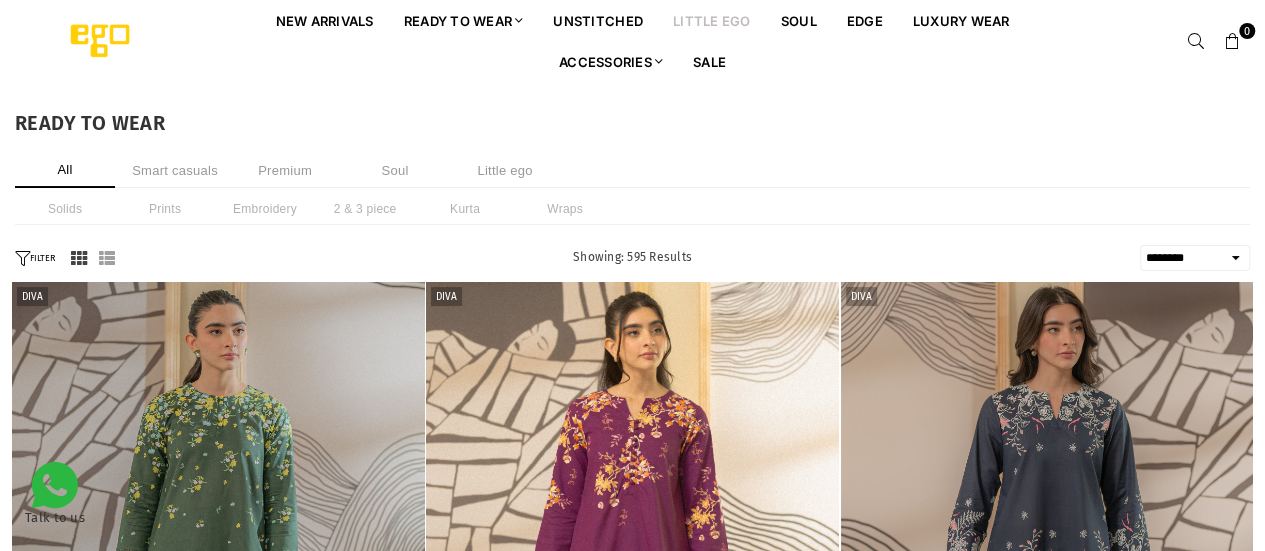 scroll, scrollTop: 0, scrollLeft: 0, axis: both 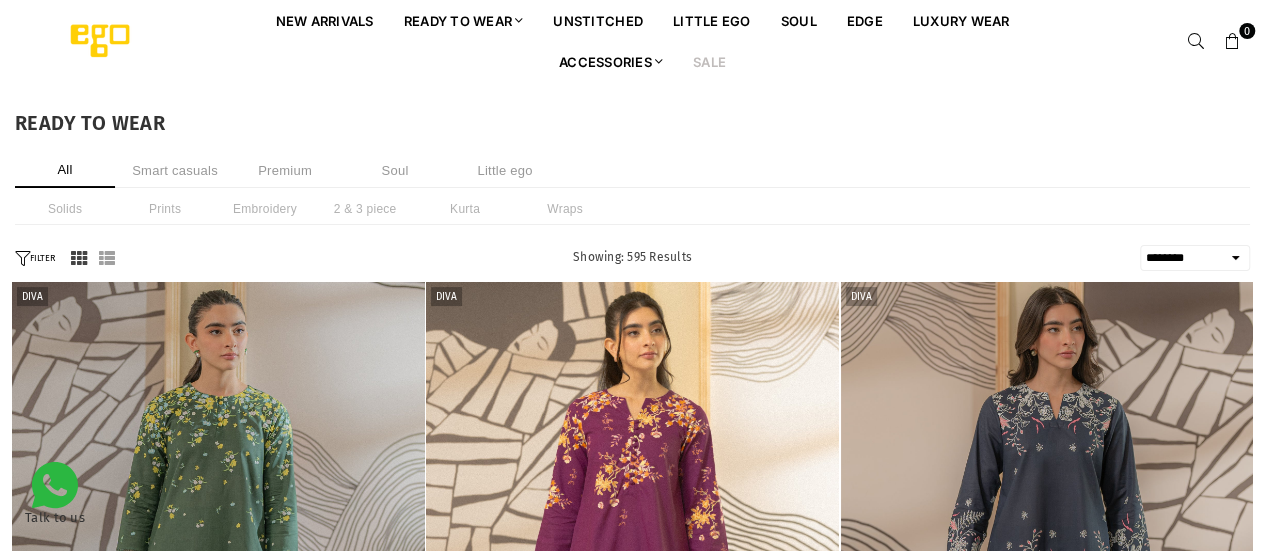 click on "Sale" at bounding box center (709, 61) 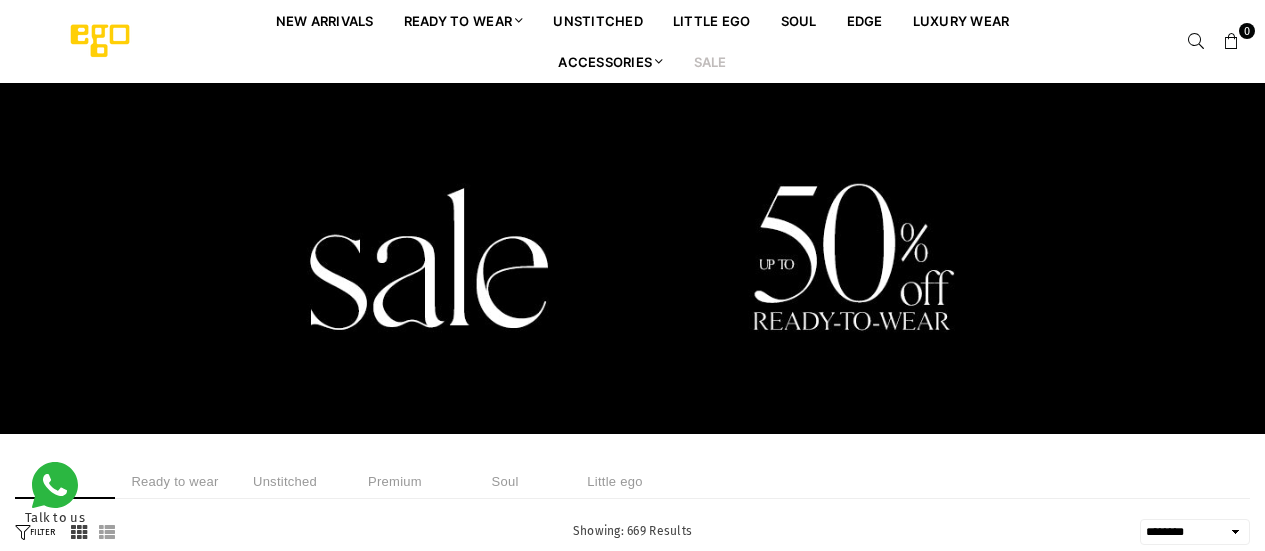 select on "******" 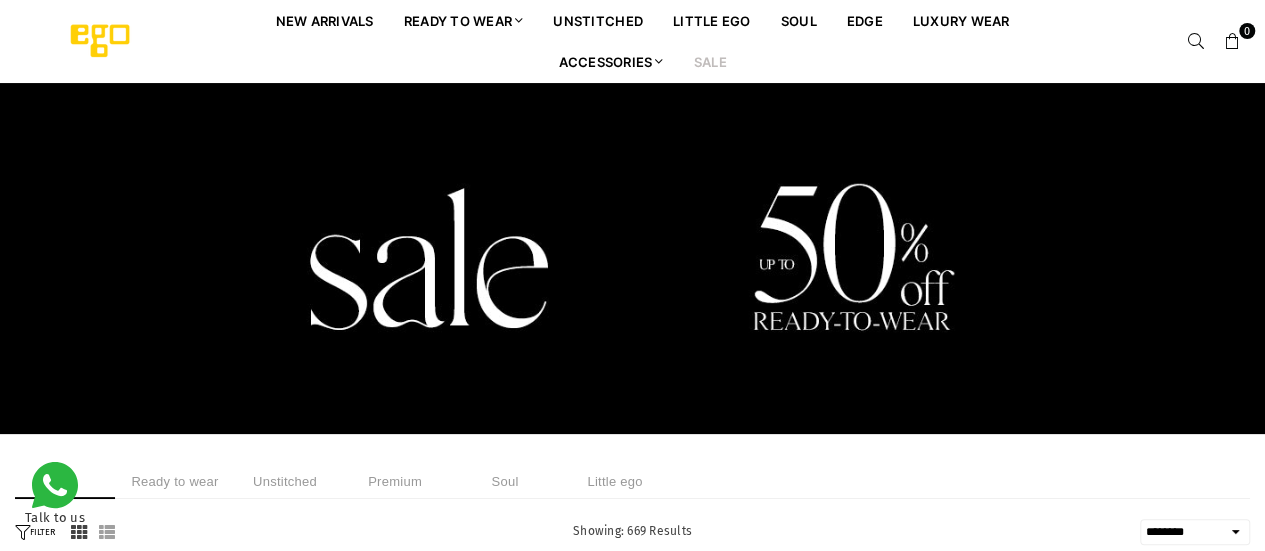 scroll, scrollTop: 0, scrollLeft: 0, axis: both 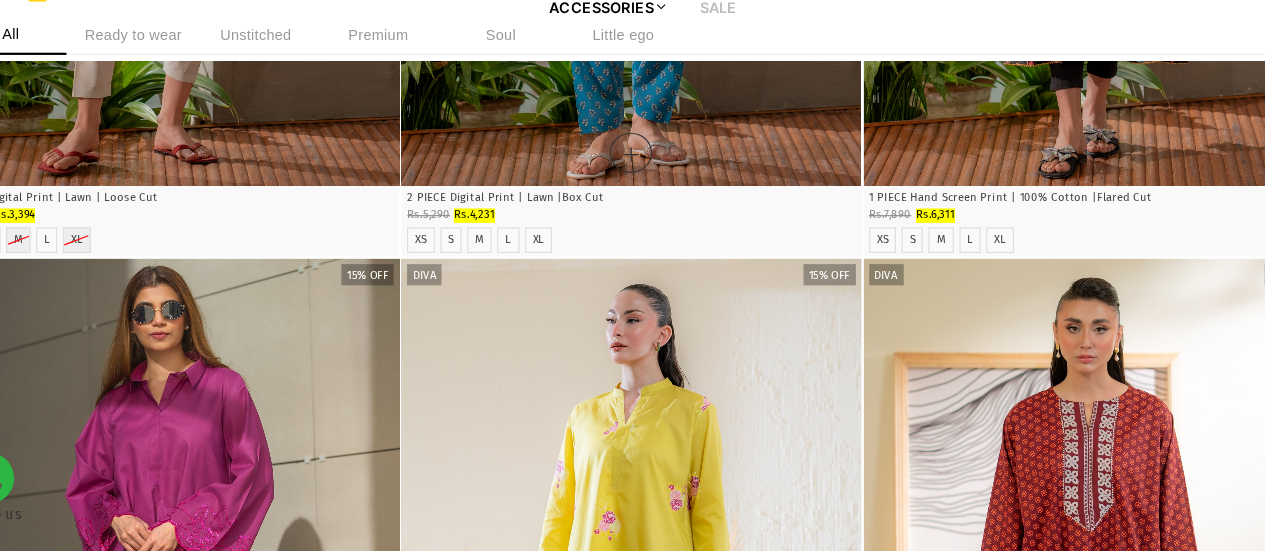 click on "**********" at bounding box center [632, -285] 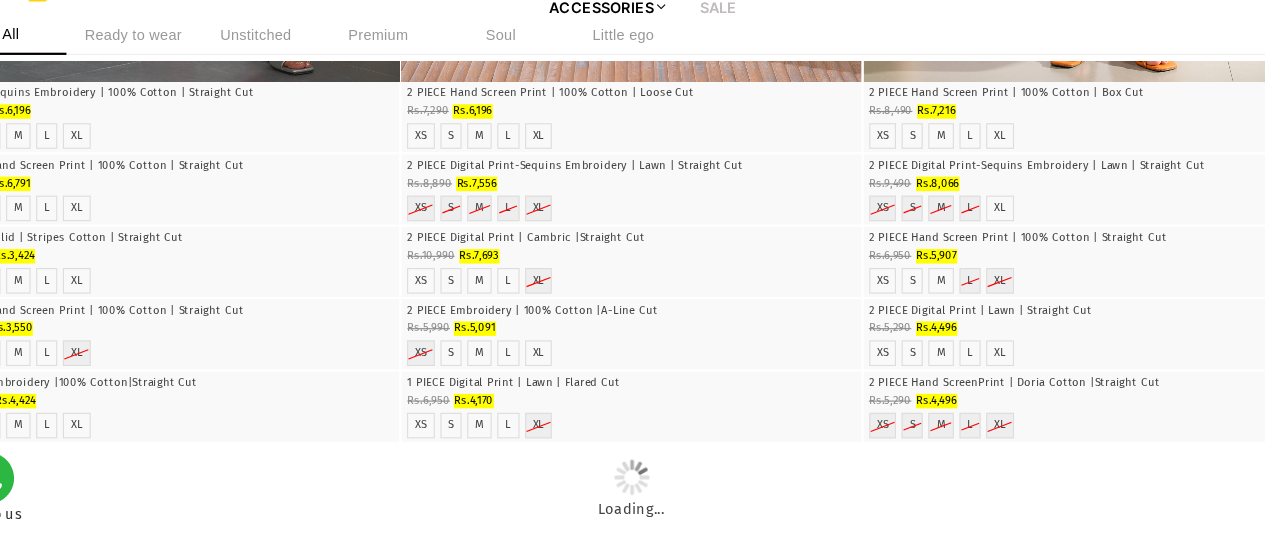 scroll, scrollTop: 3432, scrollLeft: 0, axis: vertical 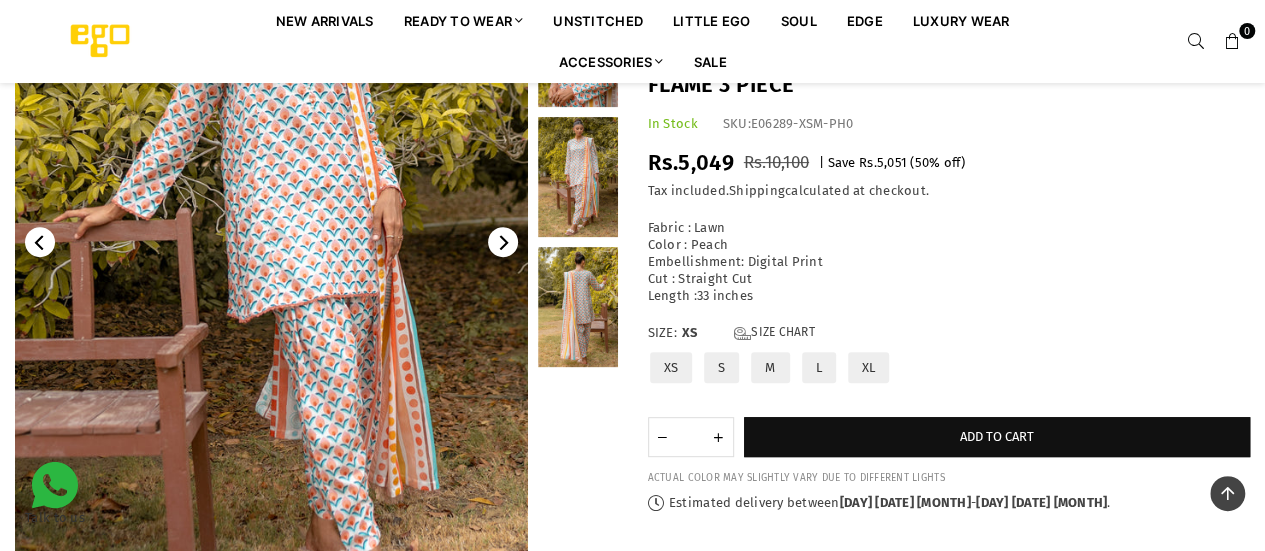 click at bounding box center [578, 307] 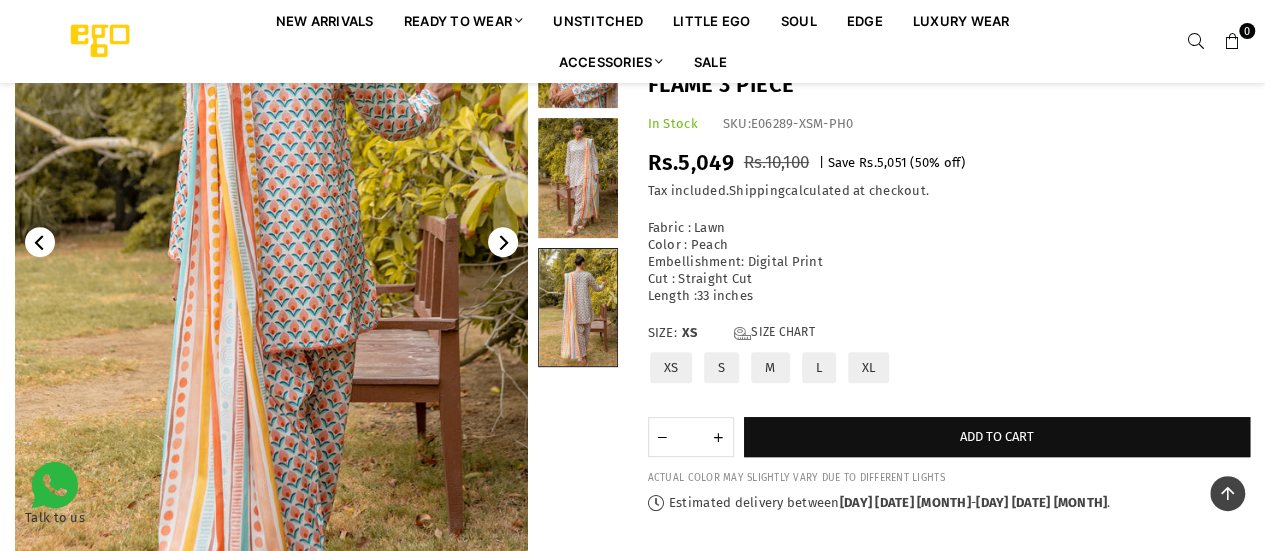 click at bounding box center [578, 178] 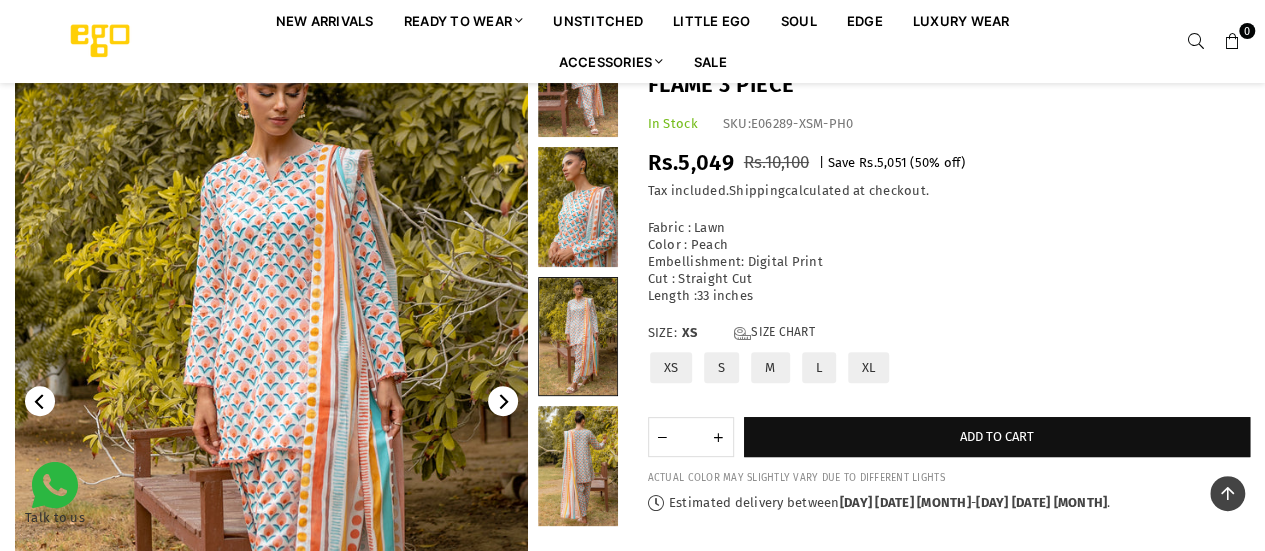 scroll, scrollTop: 110, scrollLeft: 0, axis: vertical 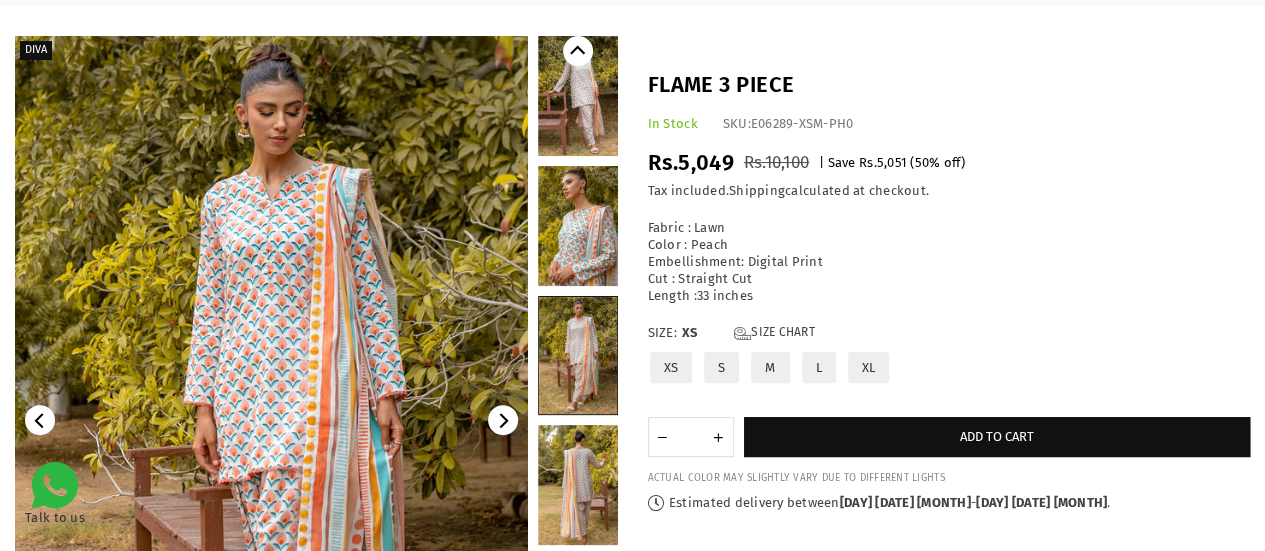 click at bounding box center [578, 355] 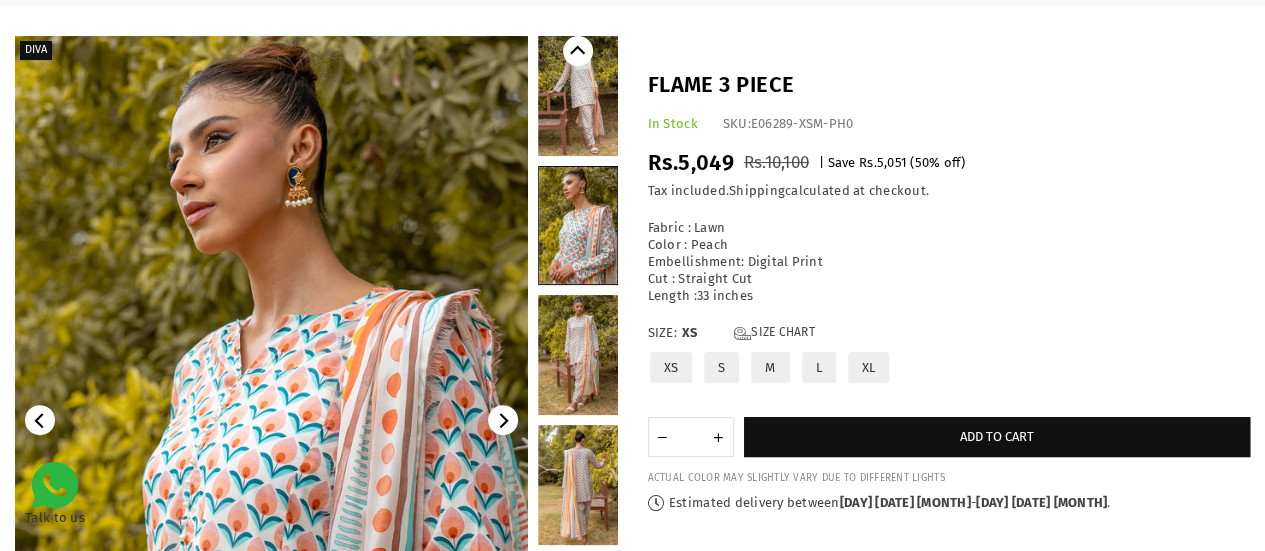 scroll, scrollTop: 674, scrollLeft: 0, axis: vertical 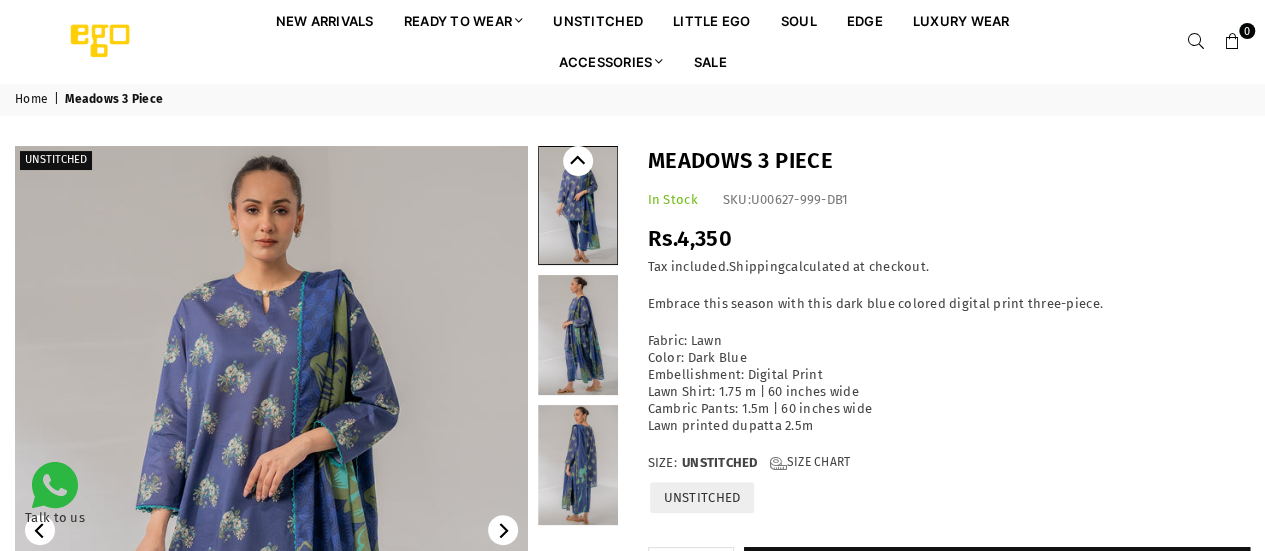 click at bounding box center [578, 465] 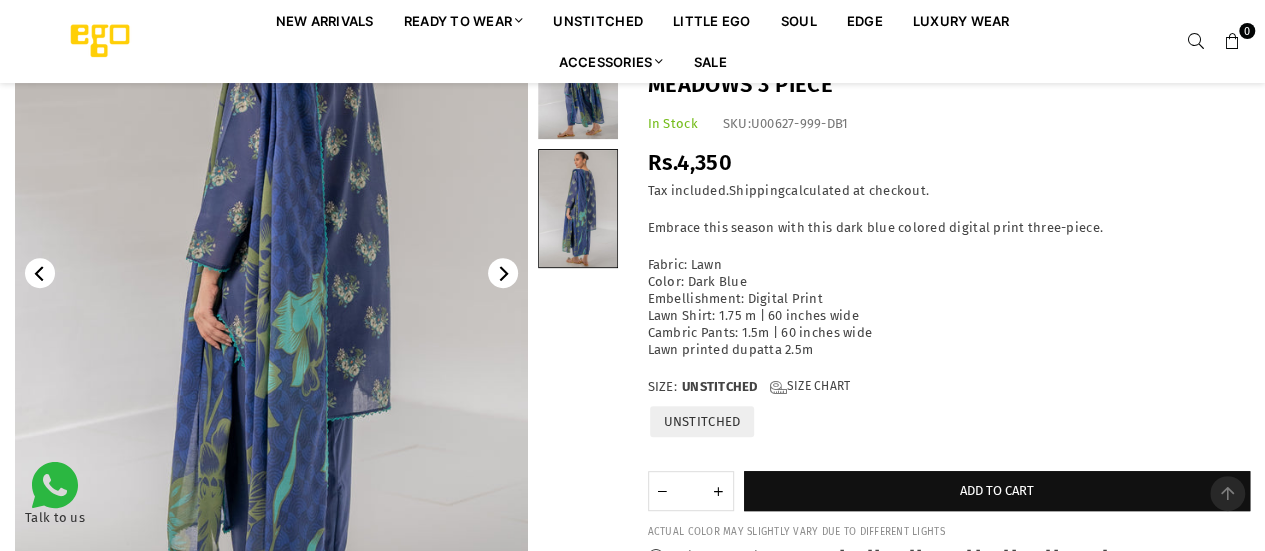 scroll, scrollTop: 272, scrollLeft: 0, axis: vertical 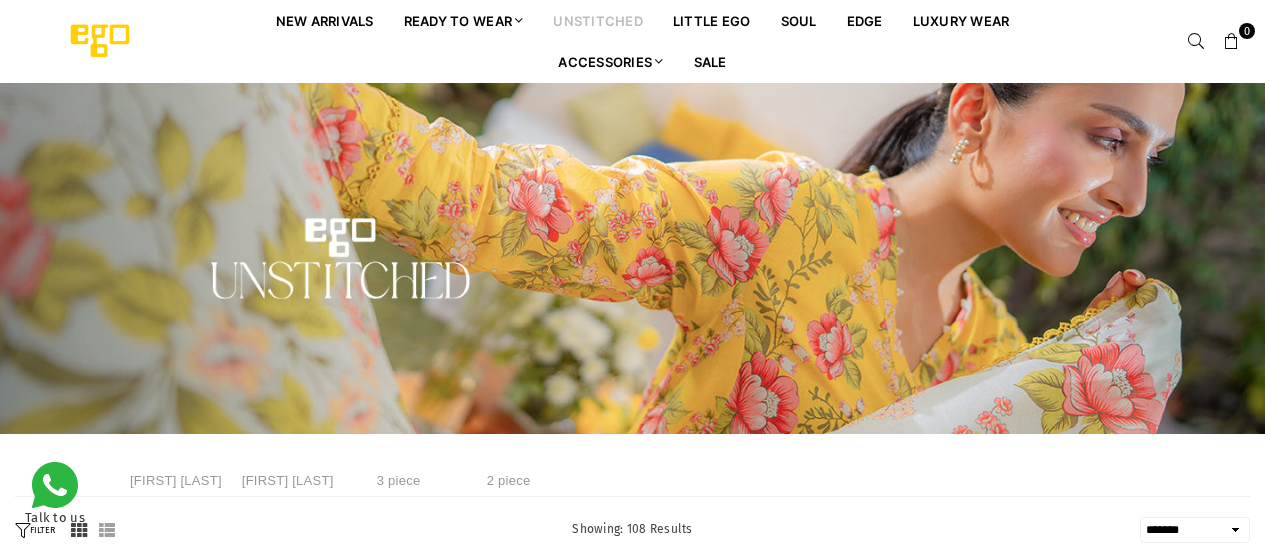 select on "**********" 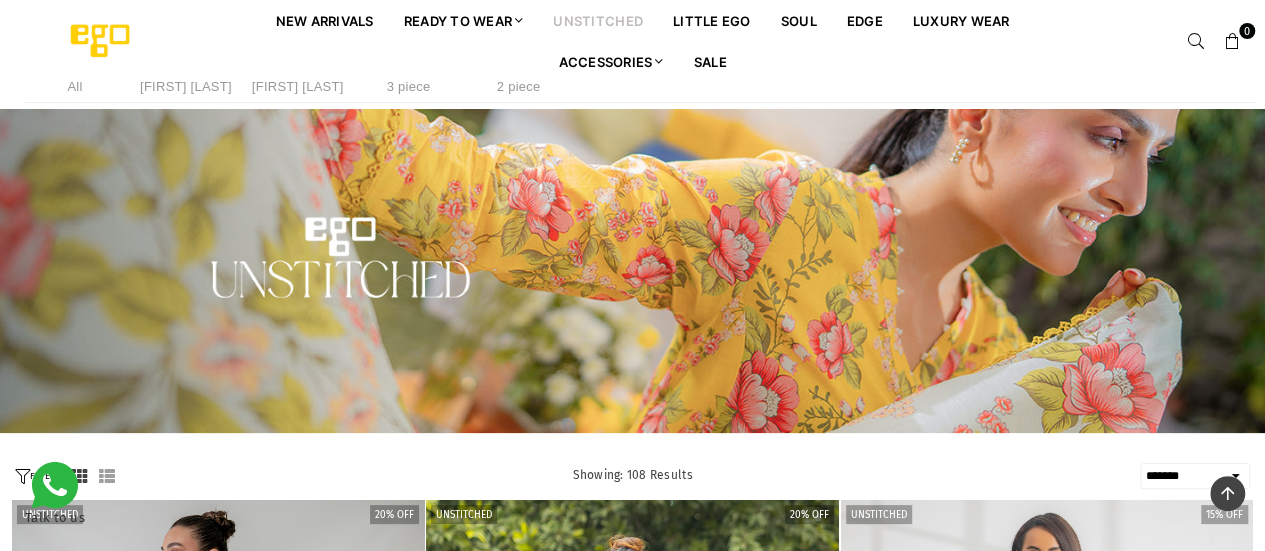 scroll, scrollTop: 0, scrollLeft: 0, axis: both 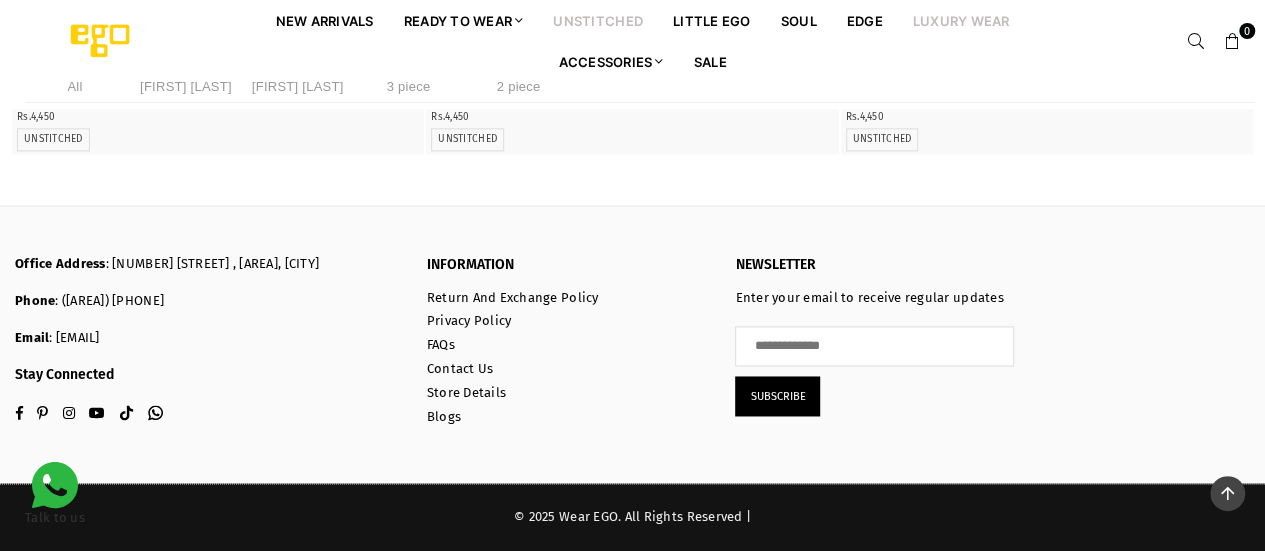 click on "Luxury Wear" at bounding box center (961, 20) 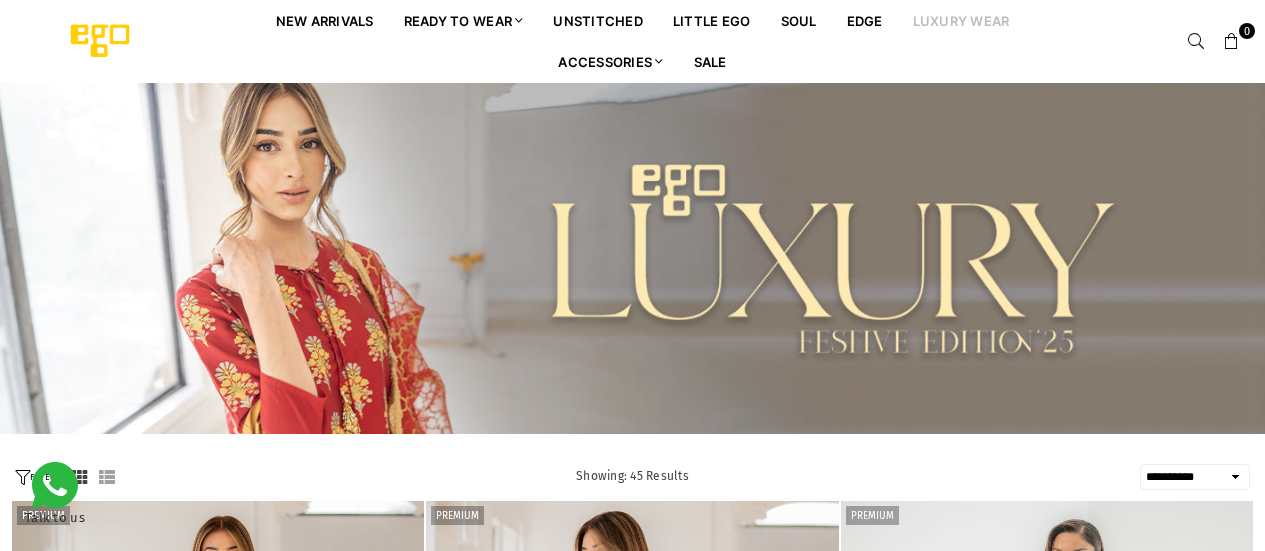 select on "**********" 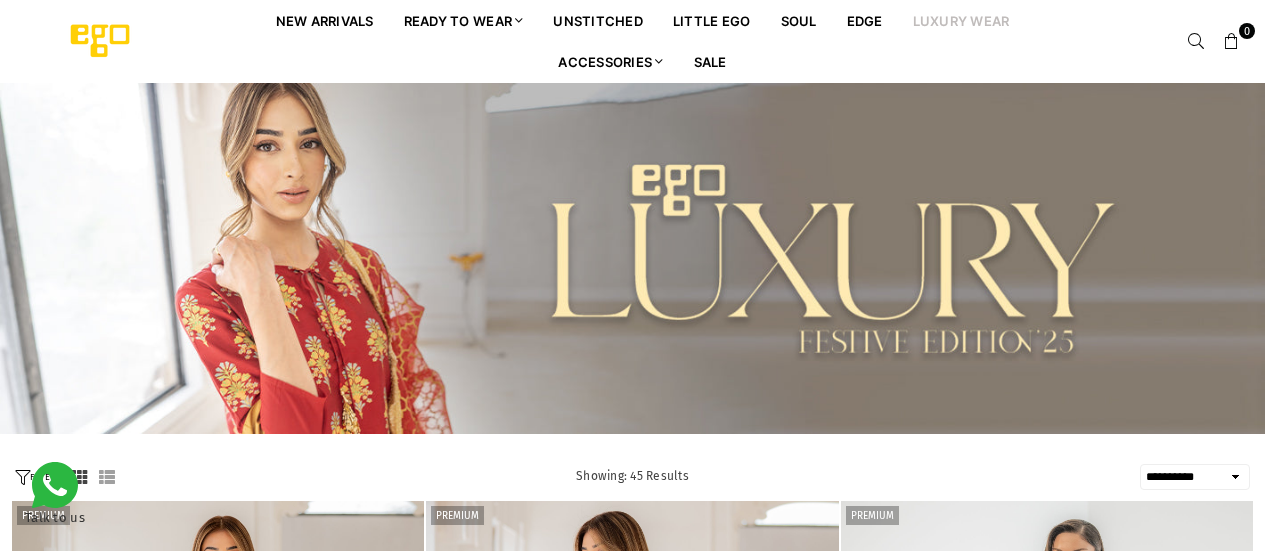 scroll, scrollTop: 0, scrollLeft: 0, axis: both 